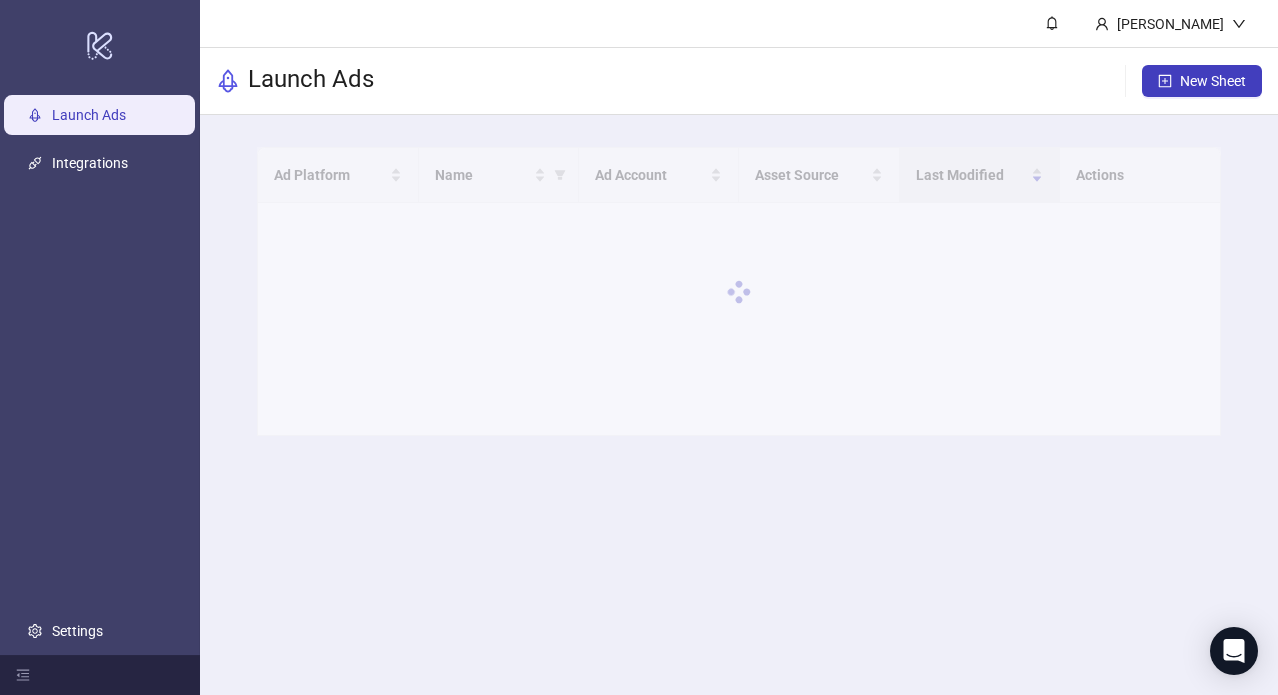 scroll, scrollTop: 0, scrollLeft: 0, axis: both 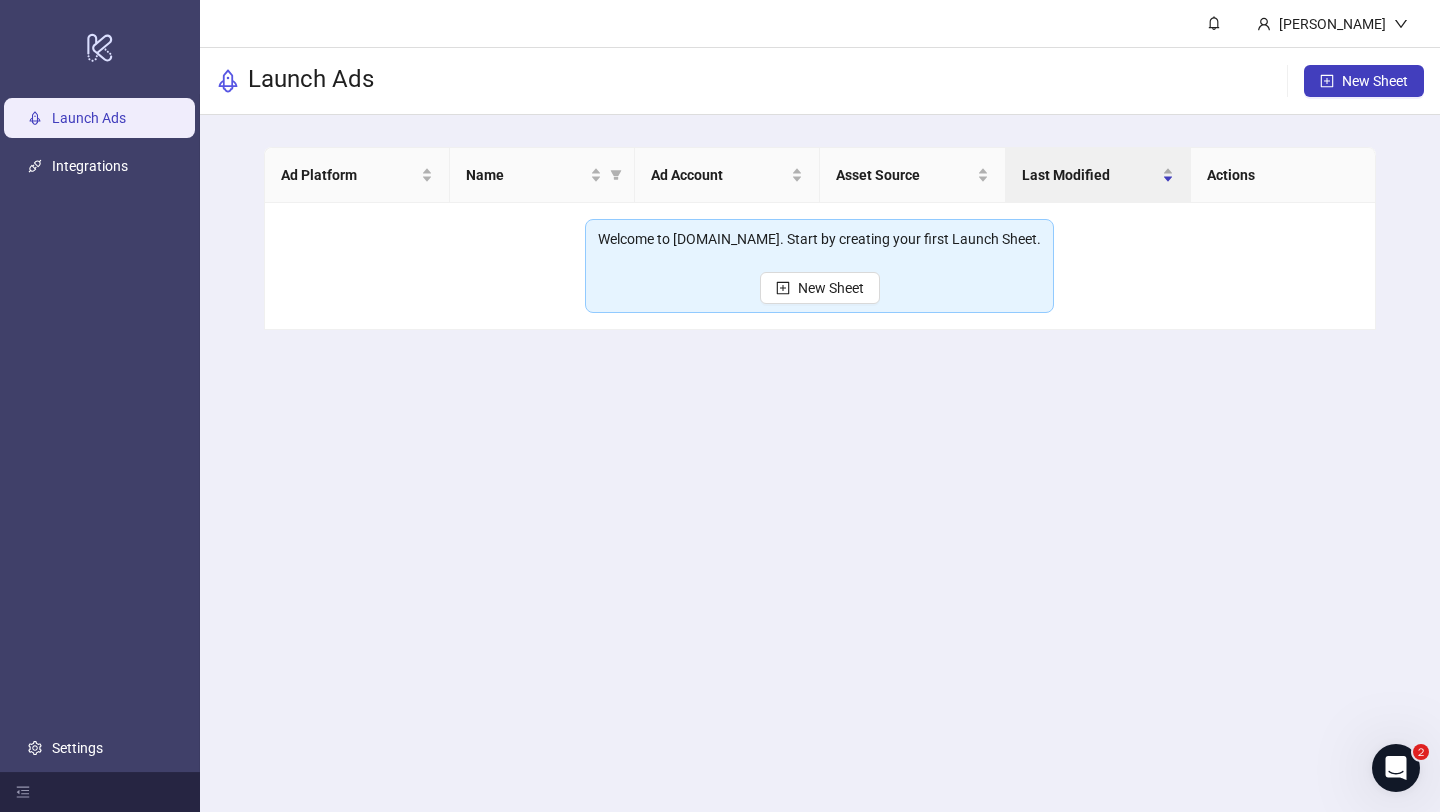 click on "[PERSON_NAME] Launch Ads New Sheet Ad Platform Name Ad Account Asset Source Last Modified Actions             Welcome to [DOMAIN_NAME]. Start by creating your first Launch Sheet. New Sheet" at bounding box center (820, 406) 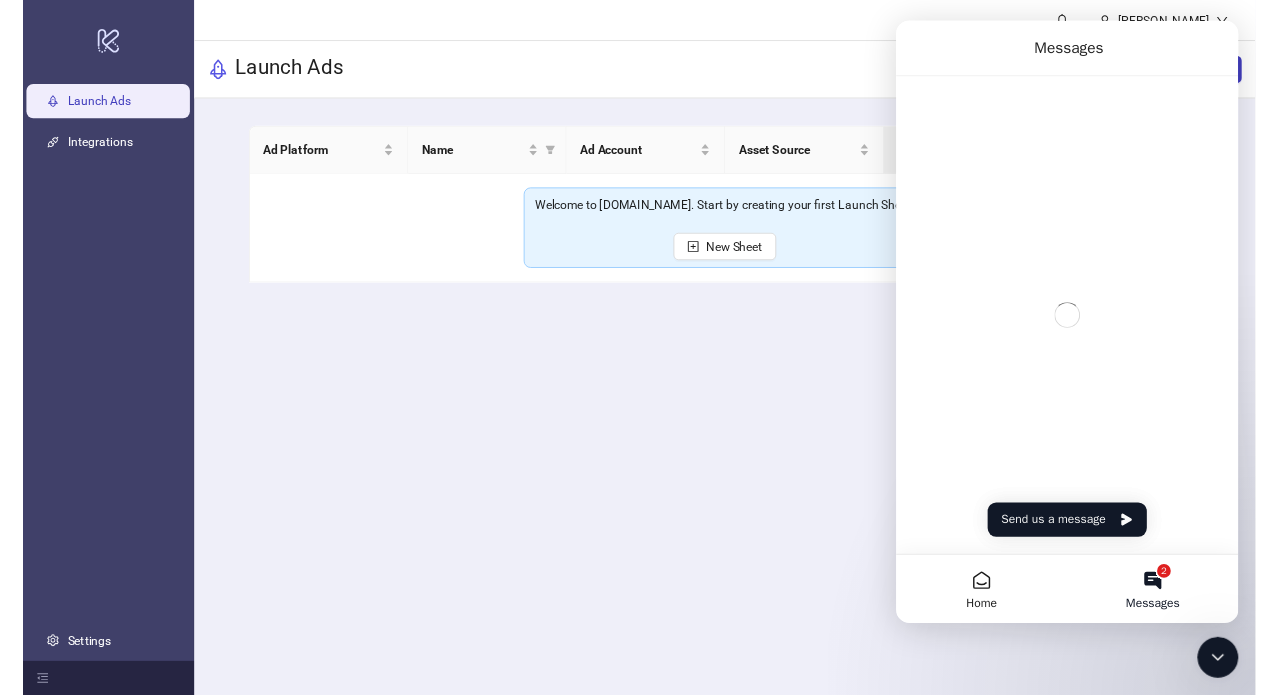 scroll, scrollTop: 0, scrollLeft: 0, axis: both 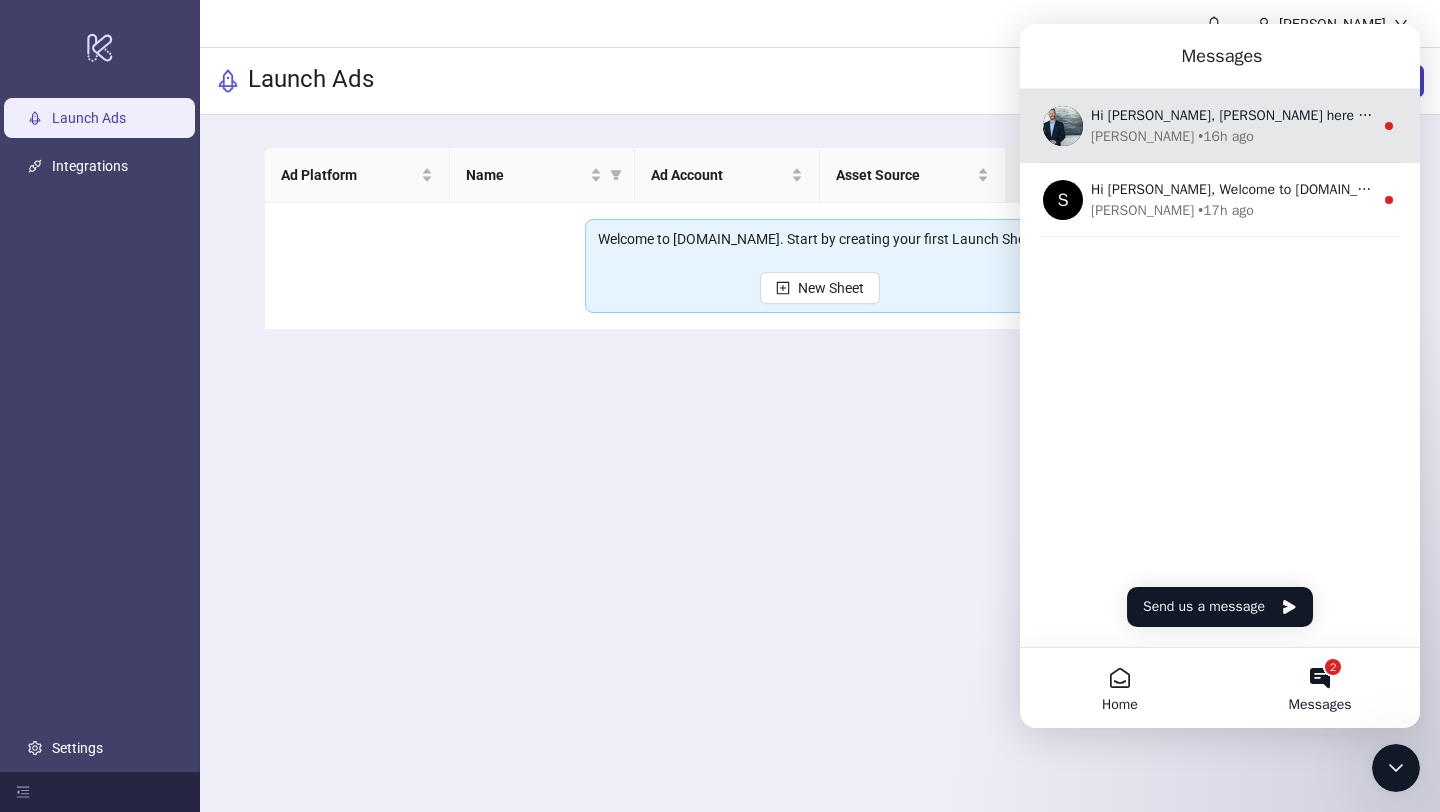 click on "[PERSON_NAME]" at bounding box center [1142, 136] 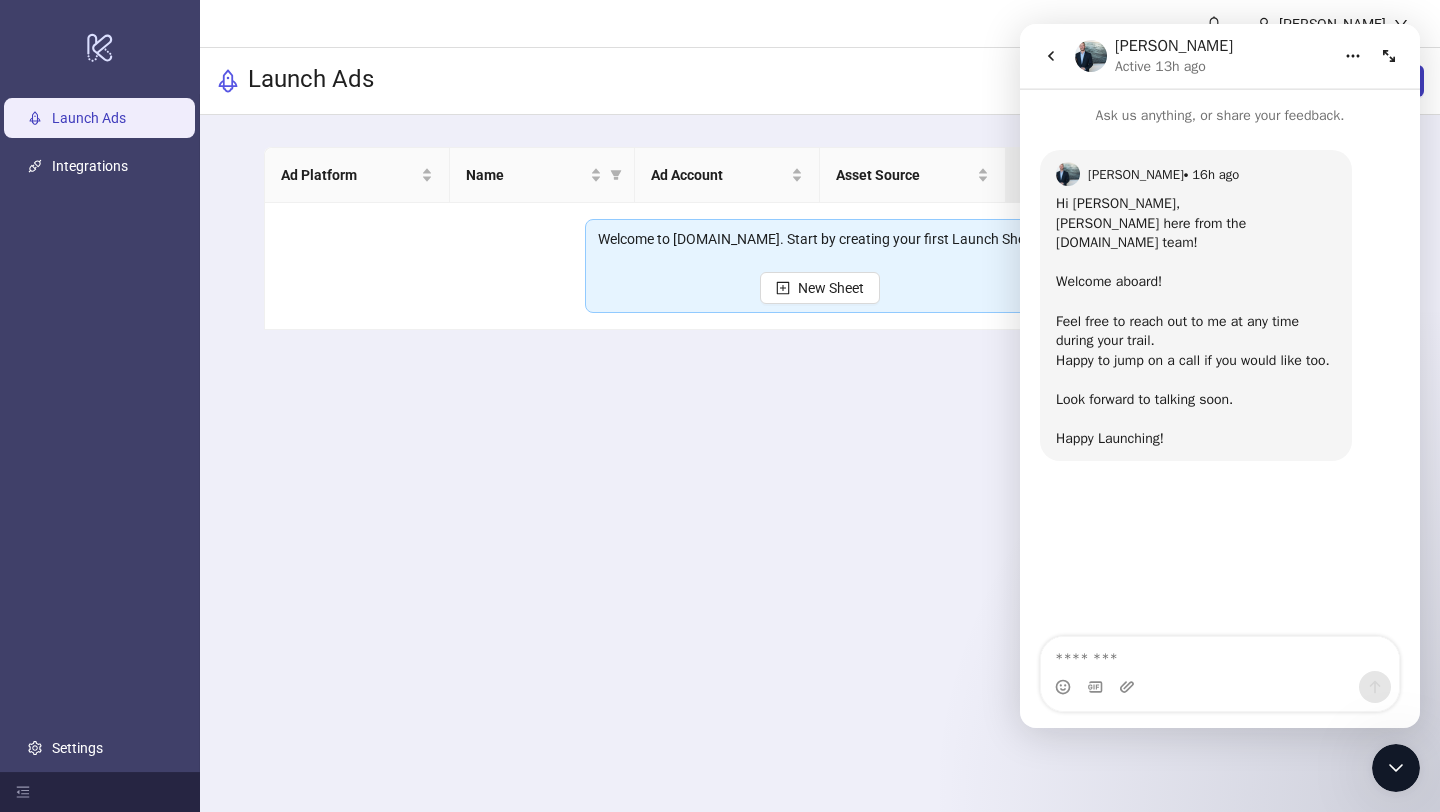 click at bounding box center (1051, 56) 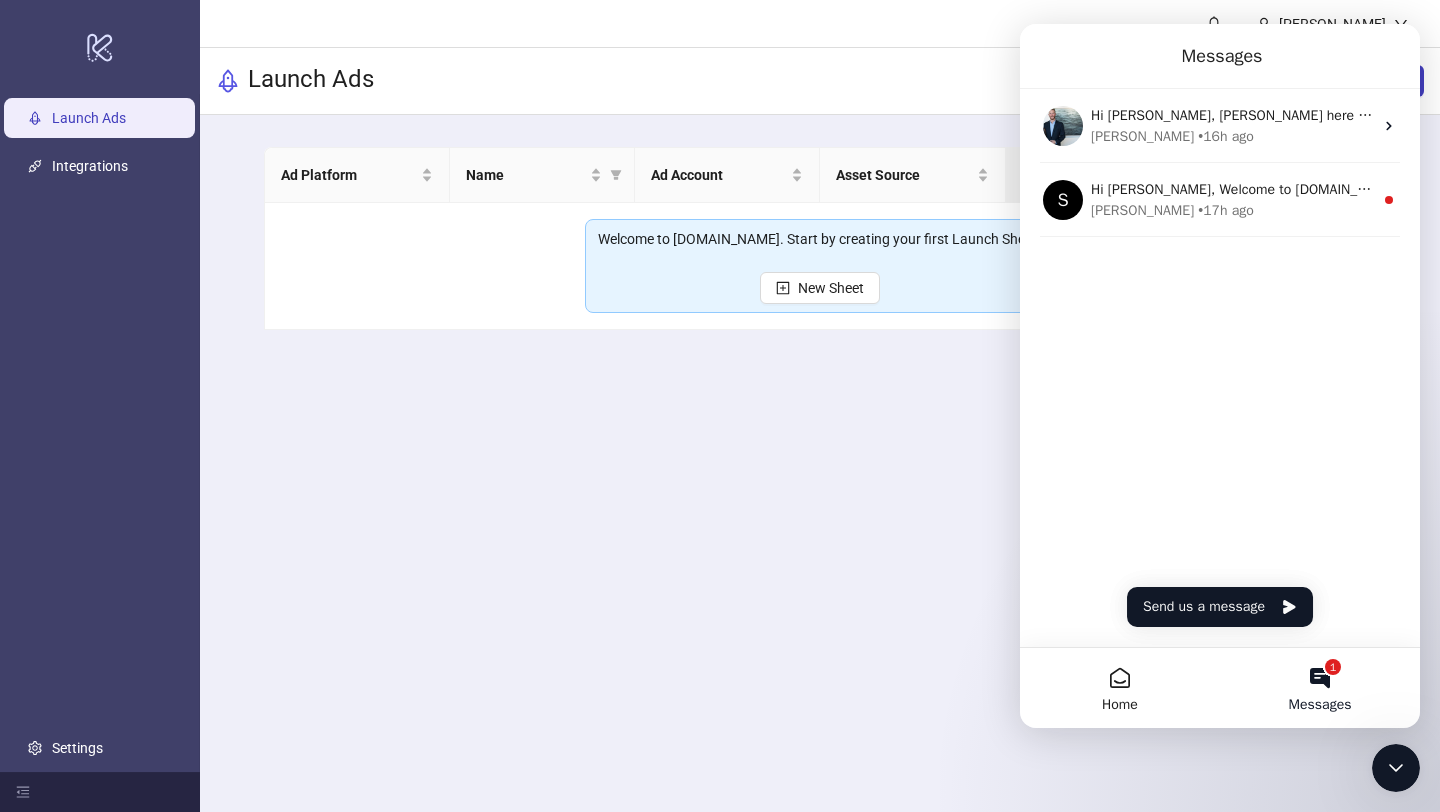 click on "Hi [PERSON_NAME],  [PERSON_NAME] here from the [DOMAIN_NAME] team! ​ Welcome aboard! ​ Feel free to reach out to me at any time during your trail. Happy to jump on a call if you would like too.  ​ Look forward to talking soon. ​ Happy Launching! [PERSON_NAME] •  16h ago S Hi [PERSON_NAME],   Welcome to [DOMAIN_NAME]! 🎉 You’re all set to start launching ads effortlessly.   Here’s what to do next: 1️⃣ Documentation & Resources – Explore our Documentation to learn how to make the most of [DOMAIN_NAME].   2️⃣ 1-on-1 Onboarding Call – Need a personal touch? Schedule a call with me or one of my colleagues for a customized walkthrough for you and your team. Book Your Call Here or simply reply to this message!   3️⃣ Launch Your Ads – Dive in and start launching your ads right away! Let’s simplify ad uploading together!   [PERSON_NAME]: This message, obviously, is automated, but if you reply it does get back to me or a colleague of mine! :) [PERSON_NAME] •  17h ago" at bounding box center (1220, 368) 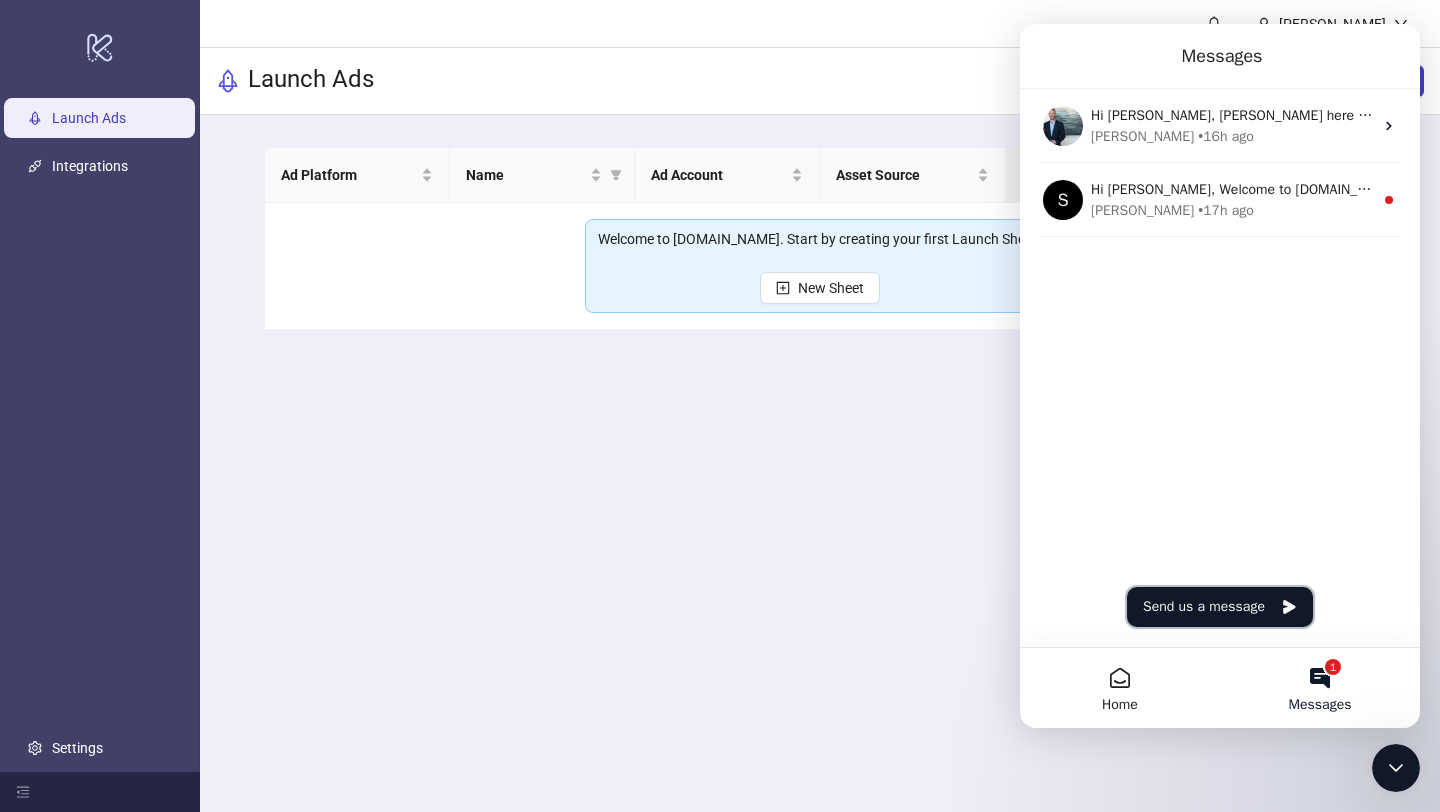 click on "Send us a message" at bounding box center (1220, 607) 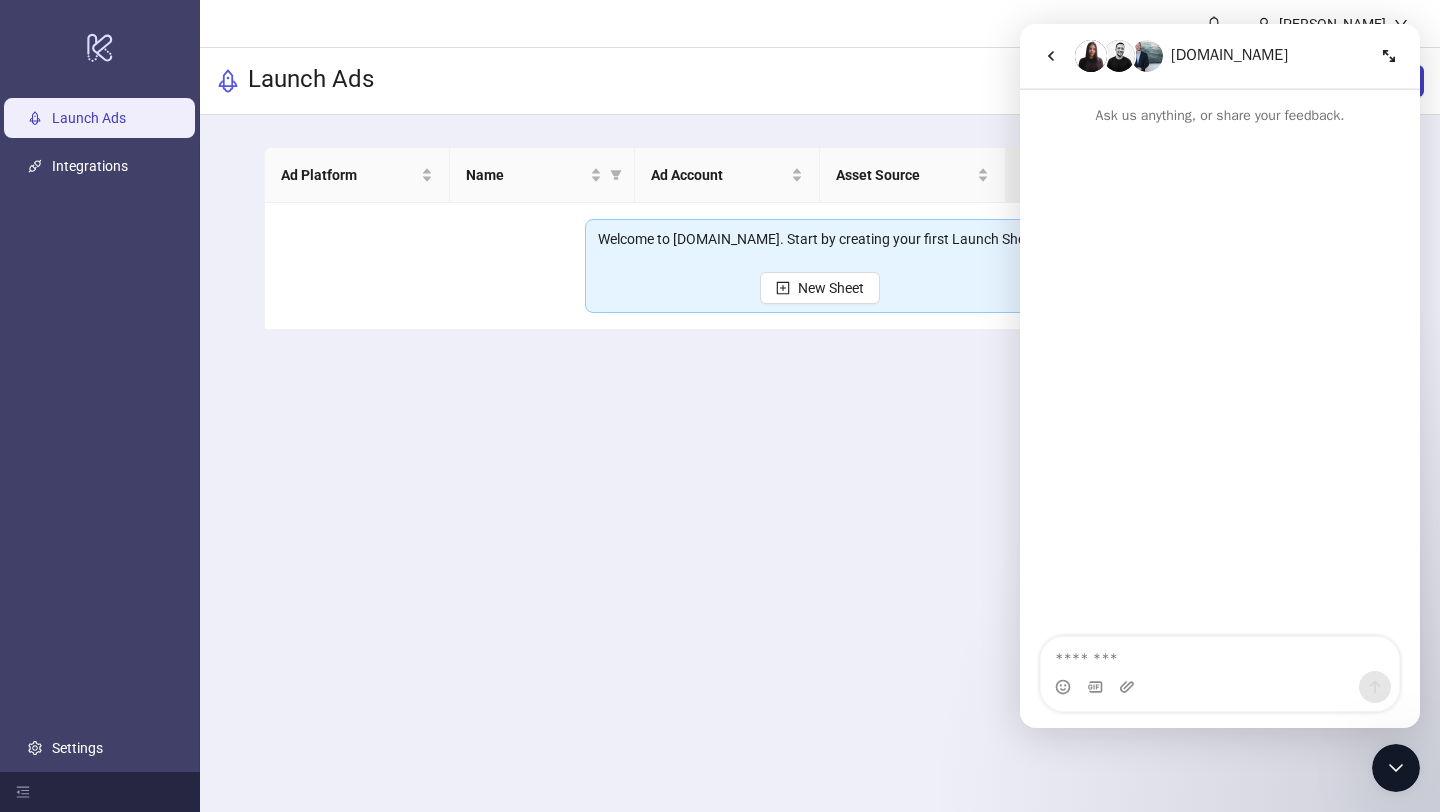 click at bounding box center (1220, 687) 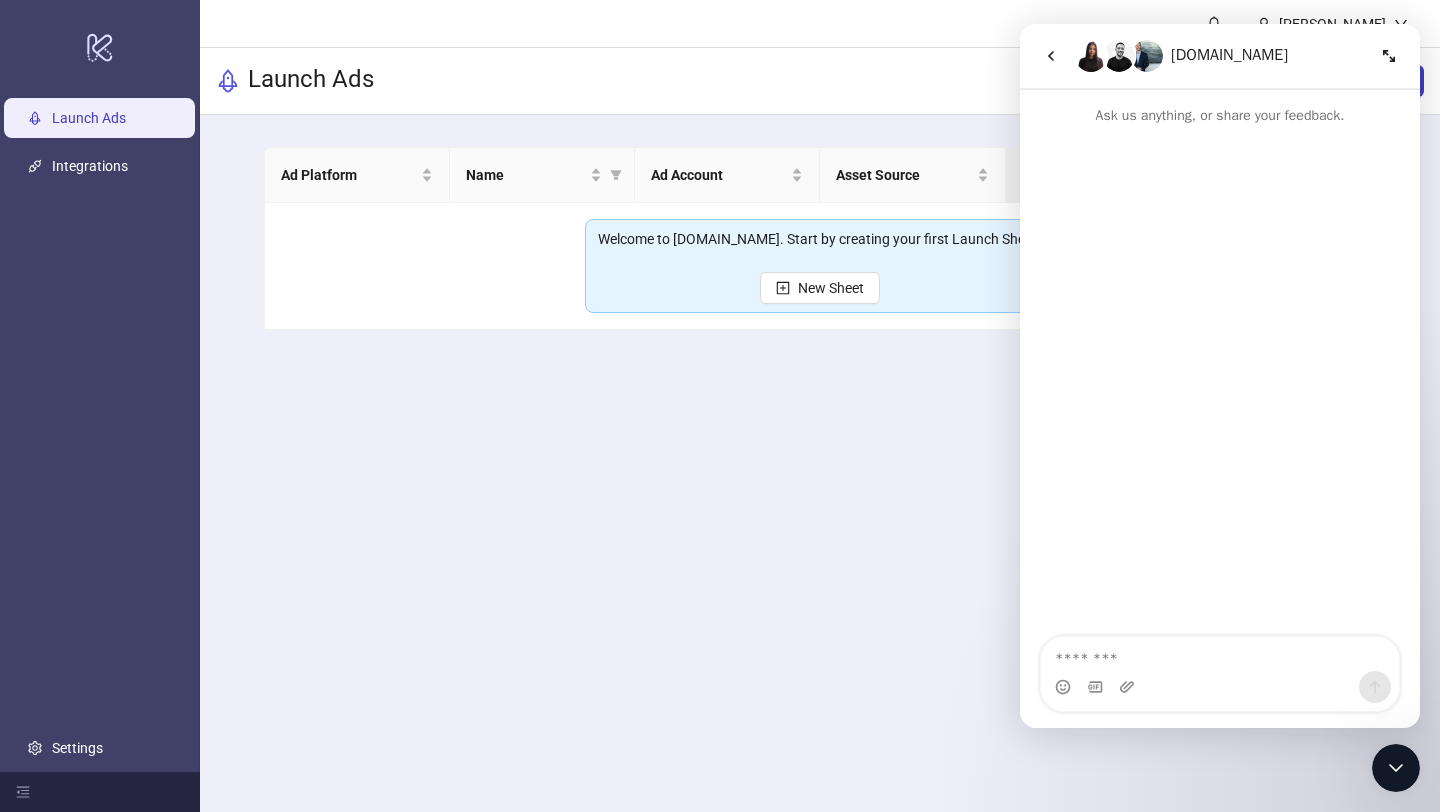click at bounding box center [1220, 687] 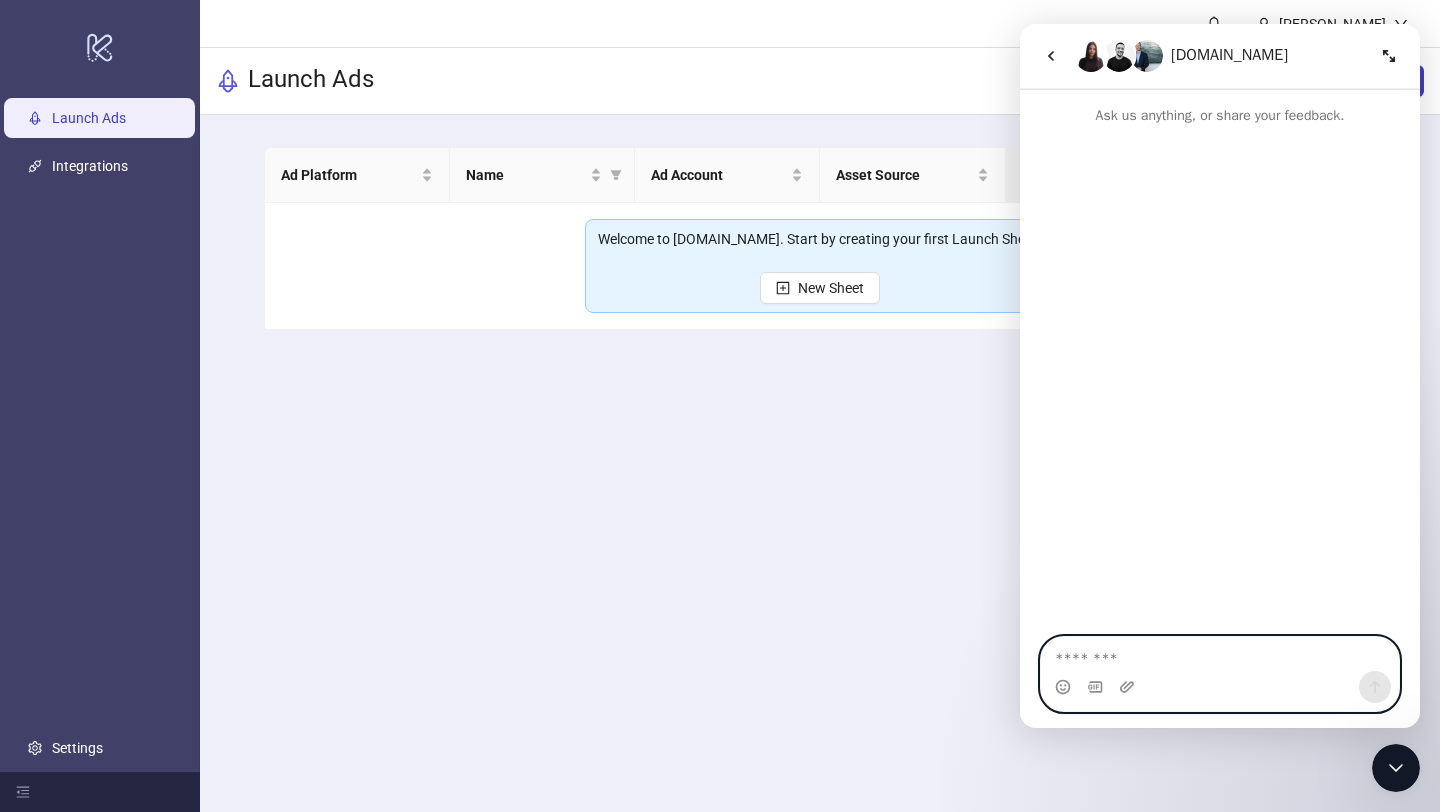 click at bounding box center (1220, 654) 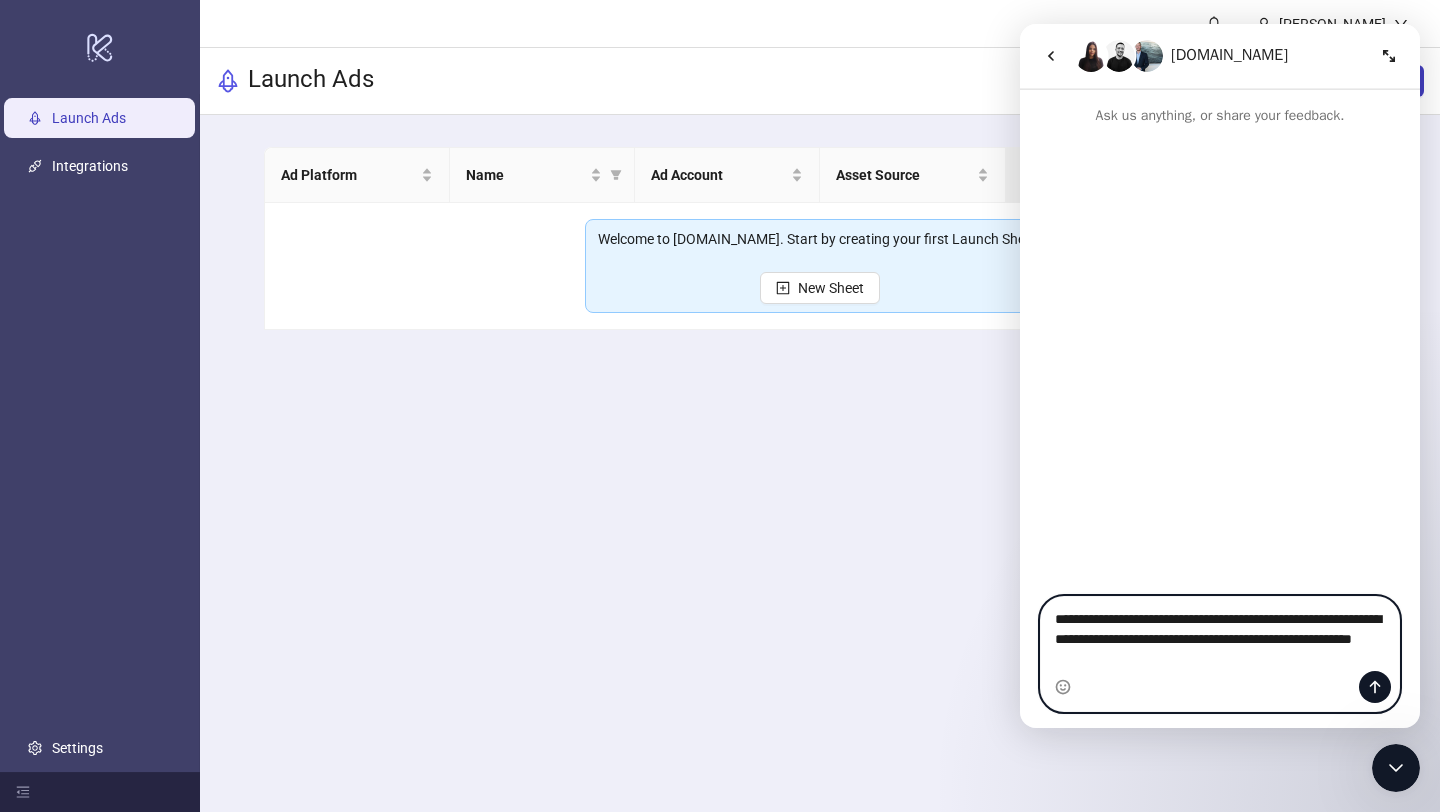 click on "**********" at bounding box center [1220, 634] 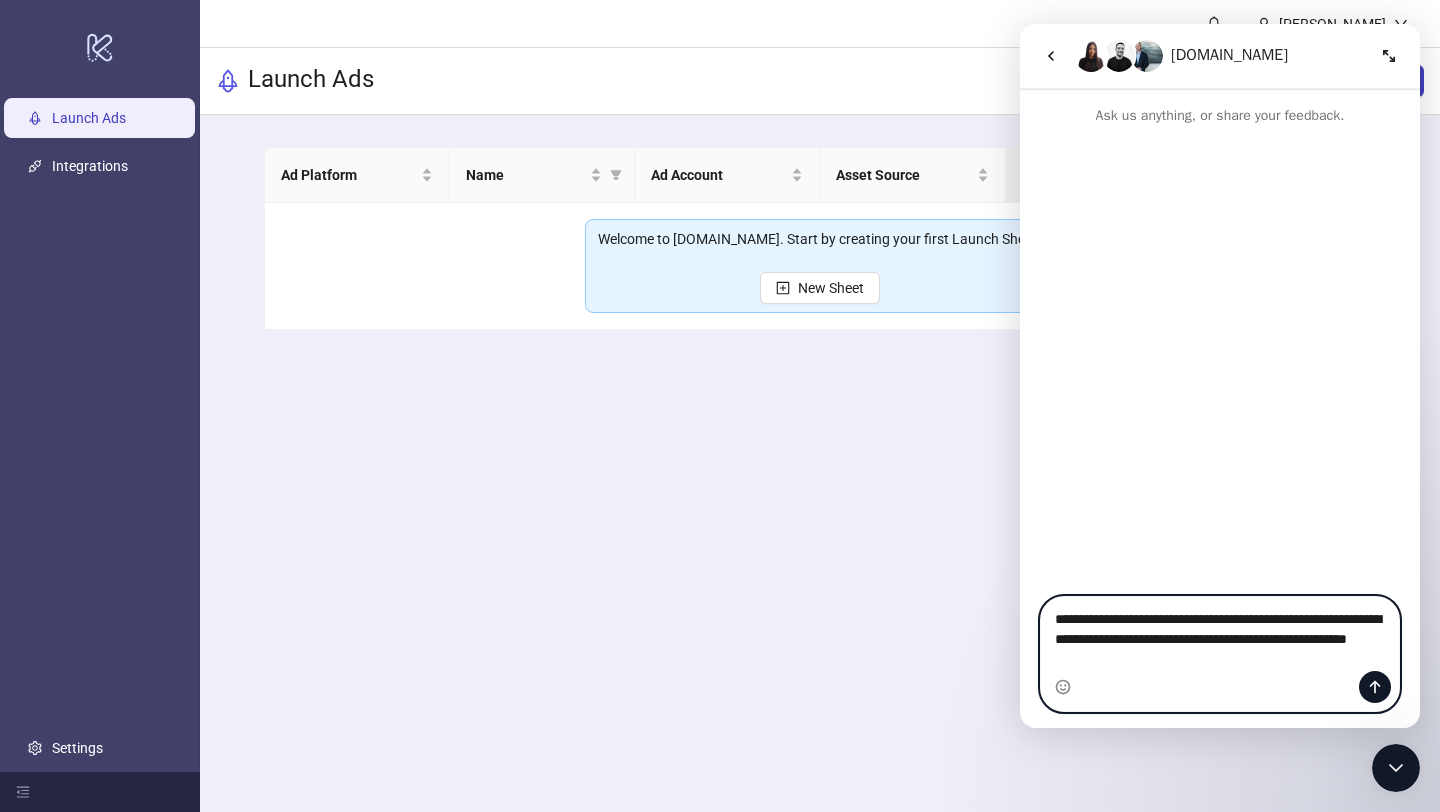 click on "**********" at bounding box center [1220, 634] 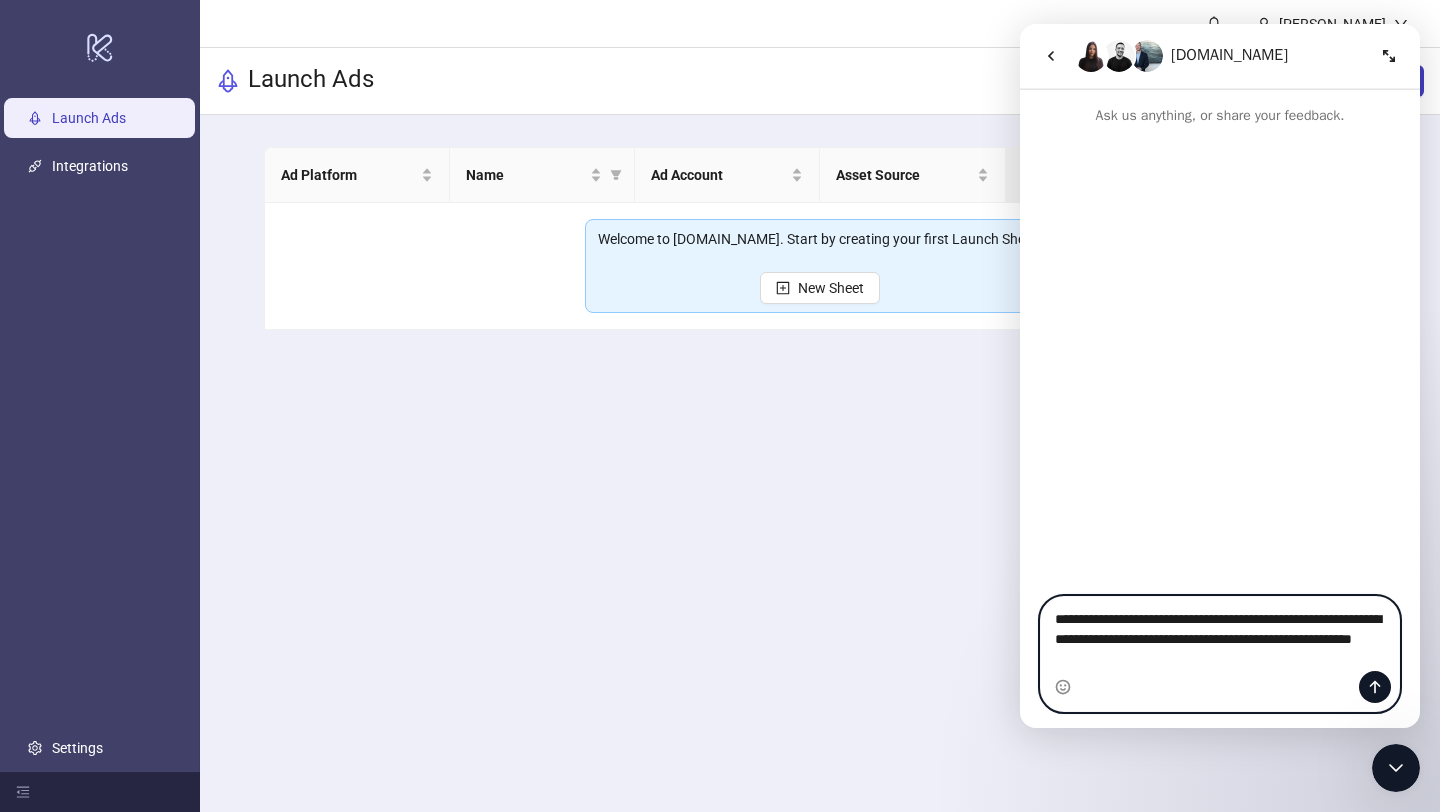 click on "**********" at bounding box center [1220, 634] 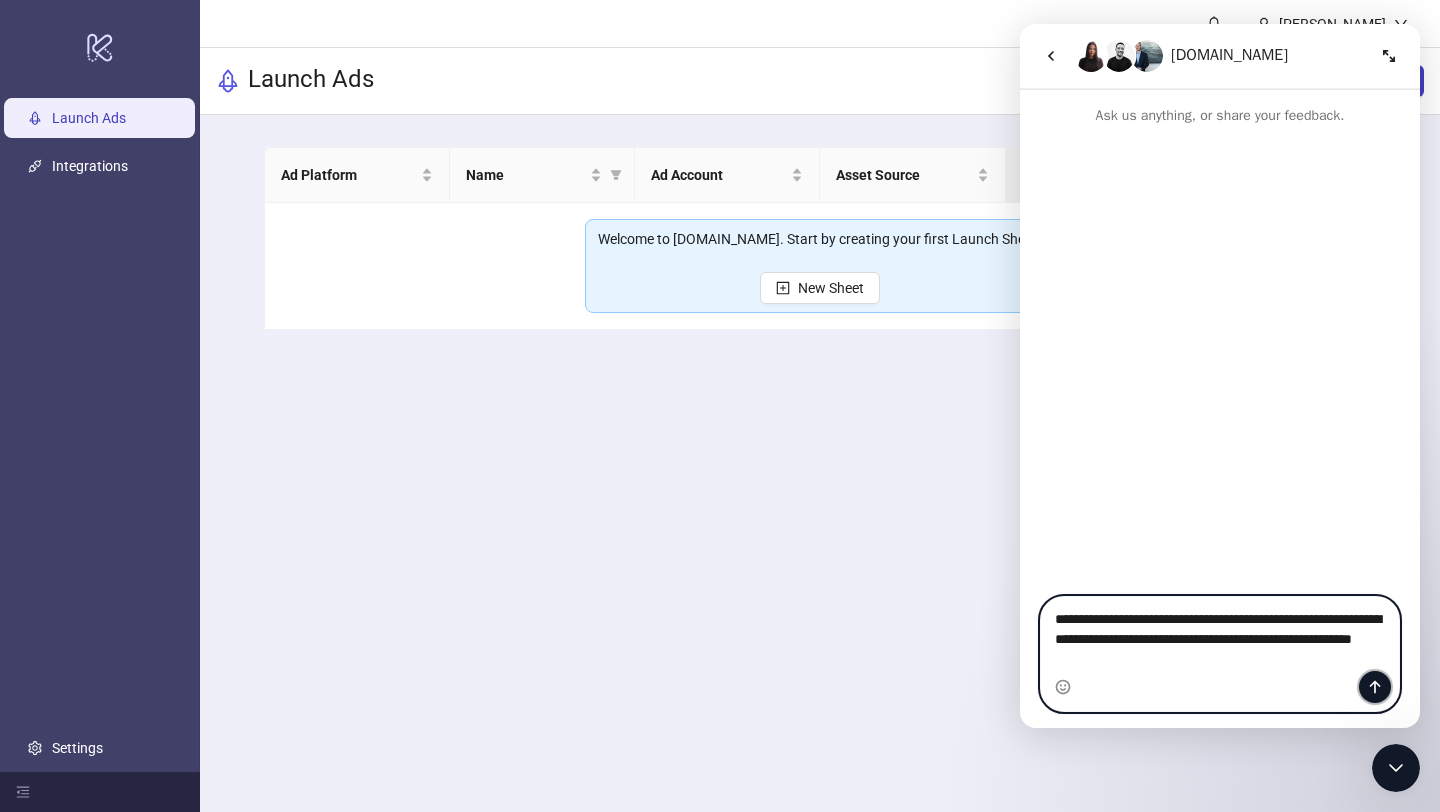 click 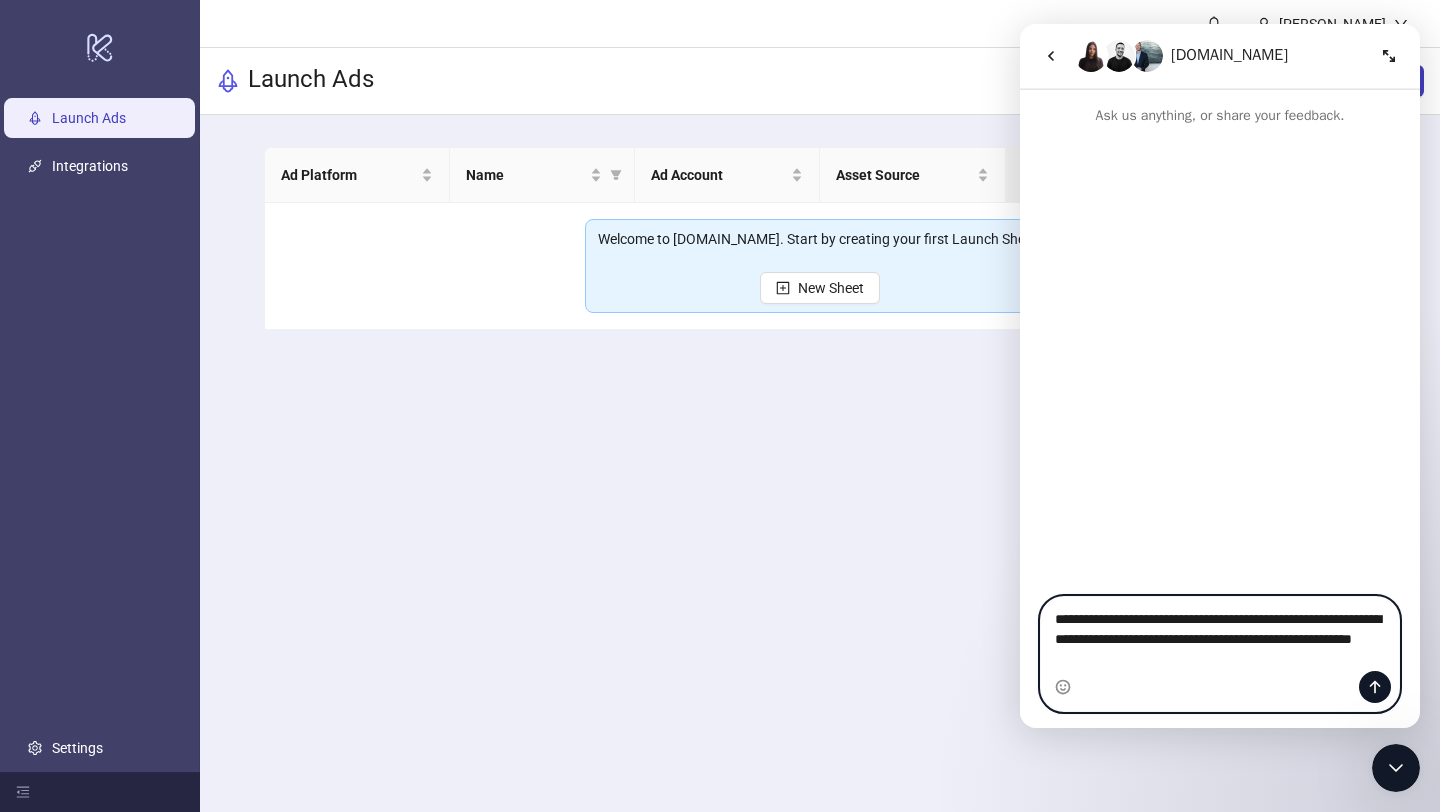 type 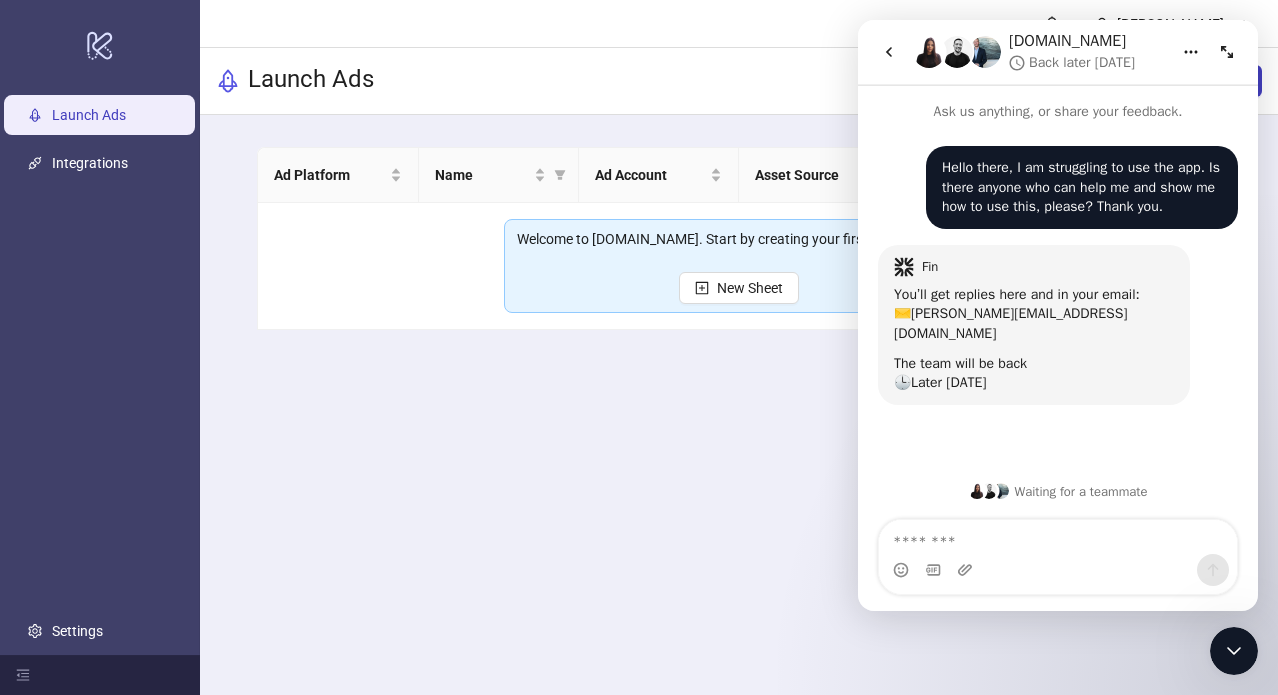 click on "[PERSON_NAME] Launch Ads New Sheet Ad Platform Name Ad Account Asset Source Last Modified Actions             Welcome to [DOMAIN_NAME]. Start by creating your first Launch Sheet. New Sheet" at bounding box center [739, 347] 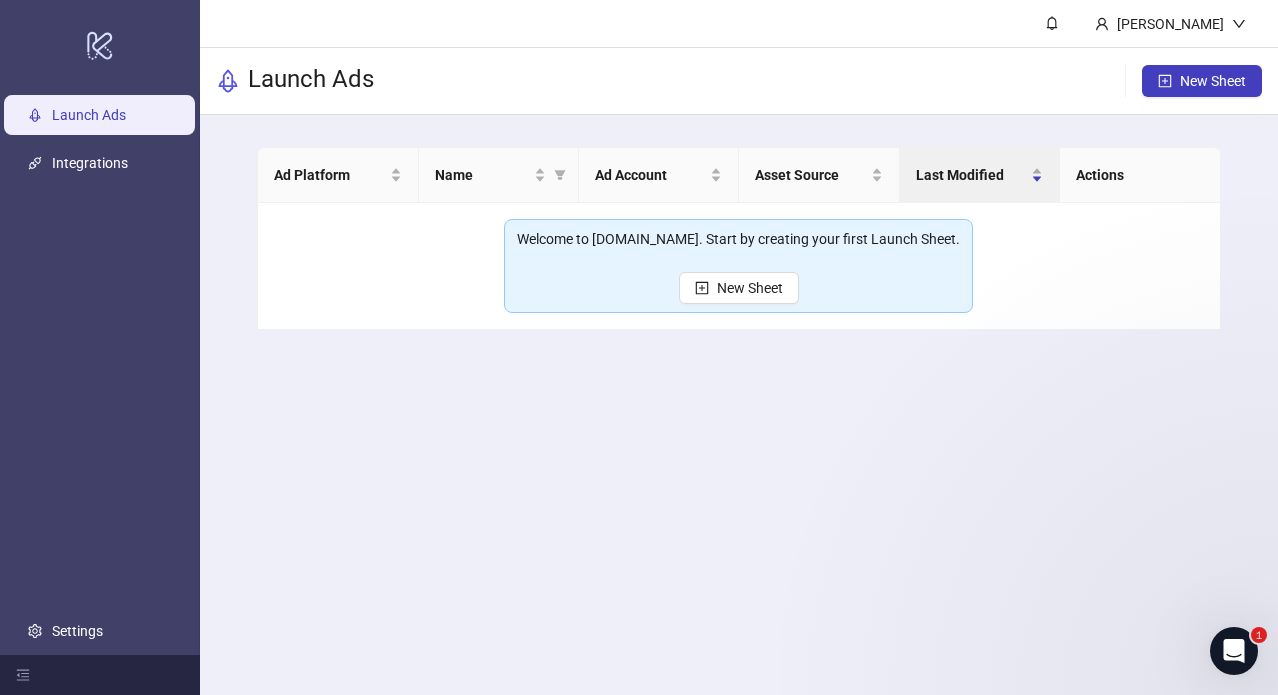 scroll, scrollTop: 0, scrollLeft: 0, axis: both 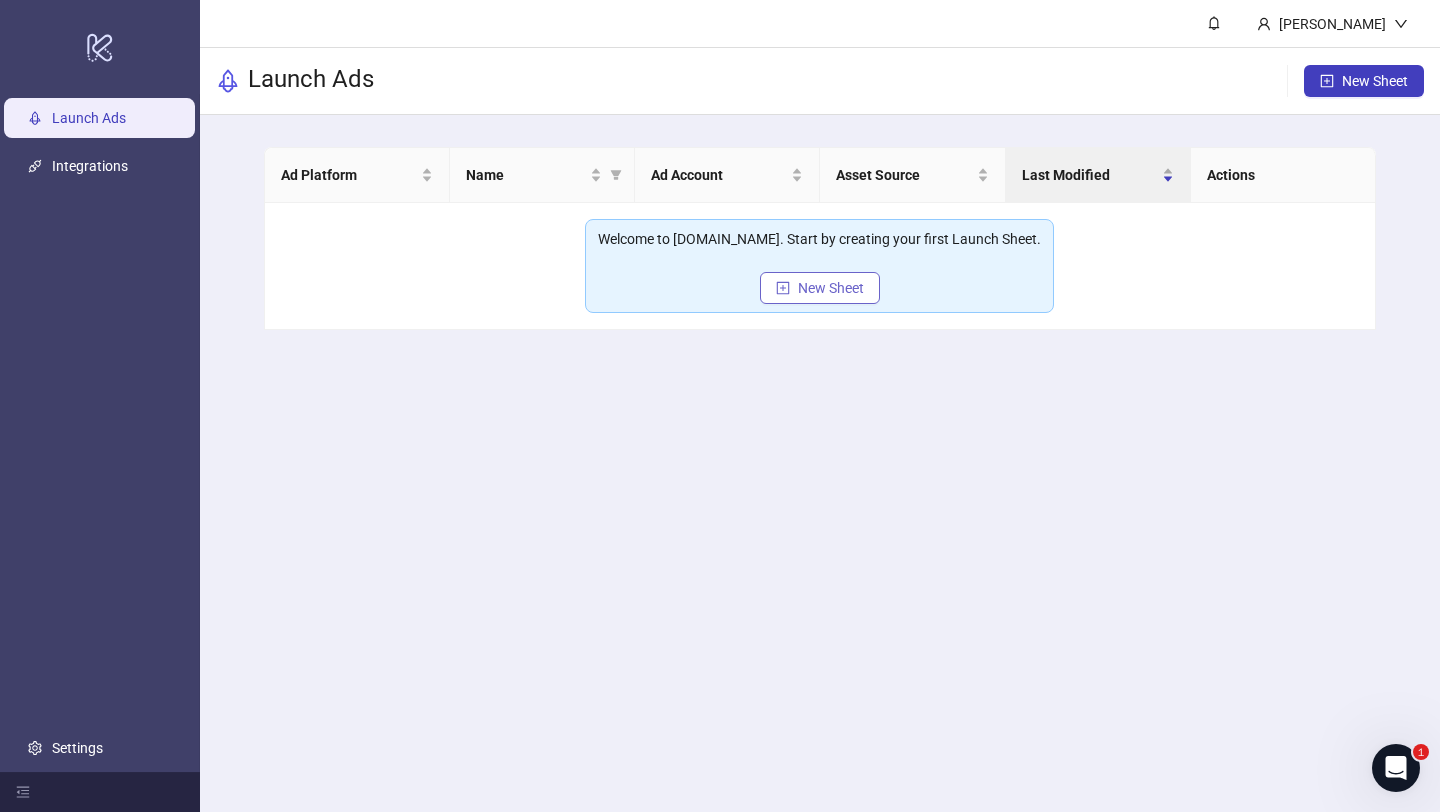 click on "New Sheet" at bounding box center (820, 288) 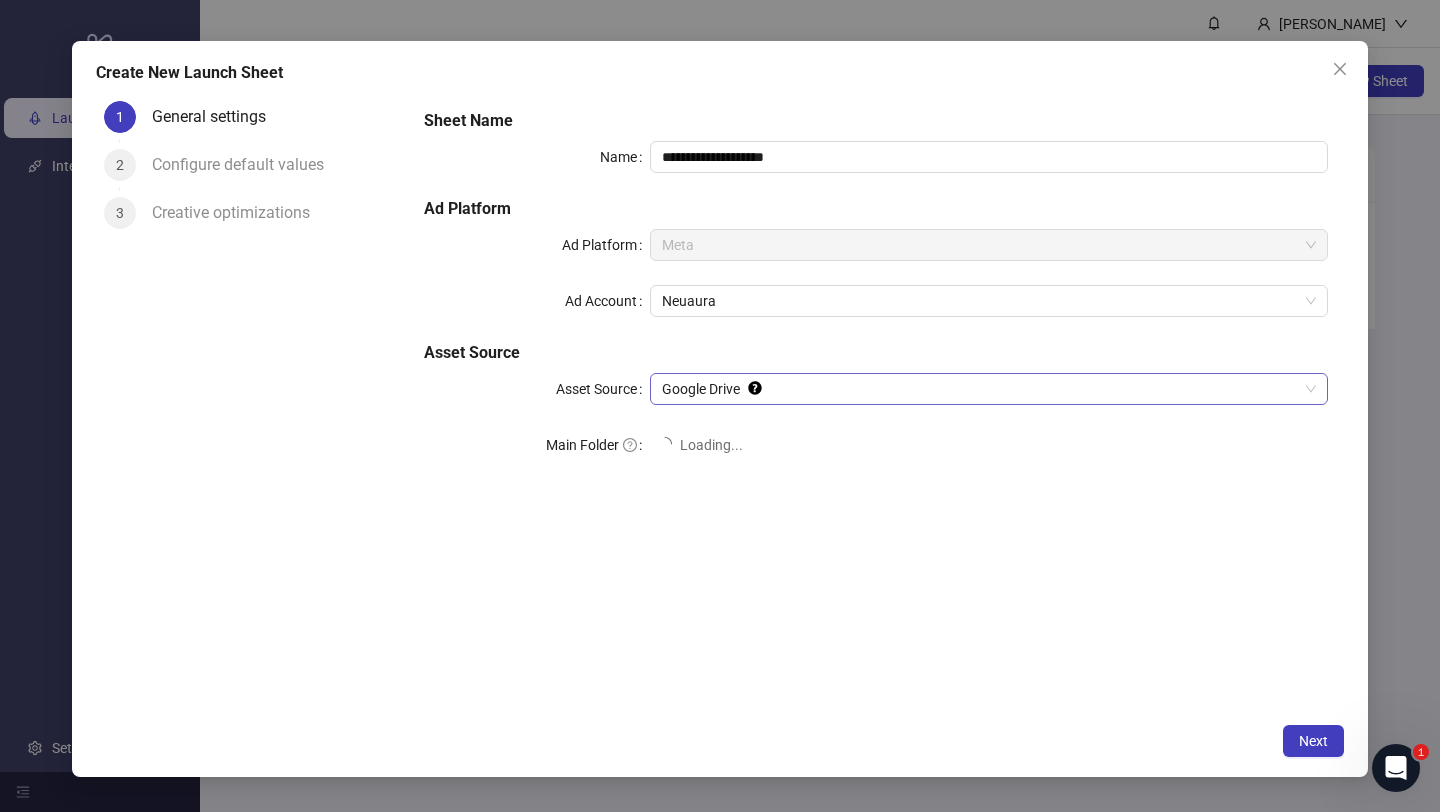 click on "Google Drive" at bounding box center (989, 389) 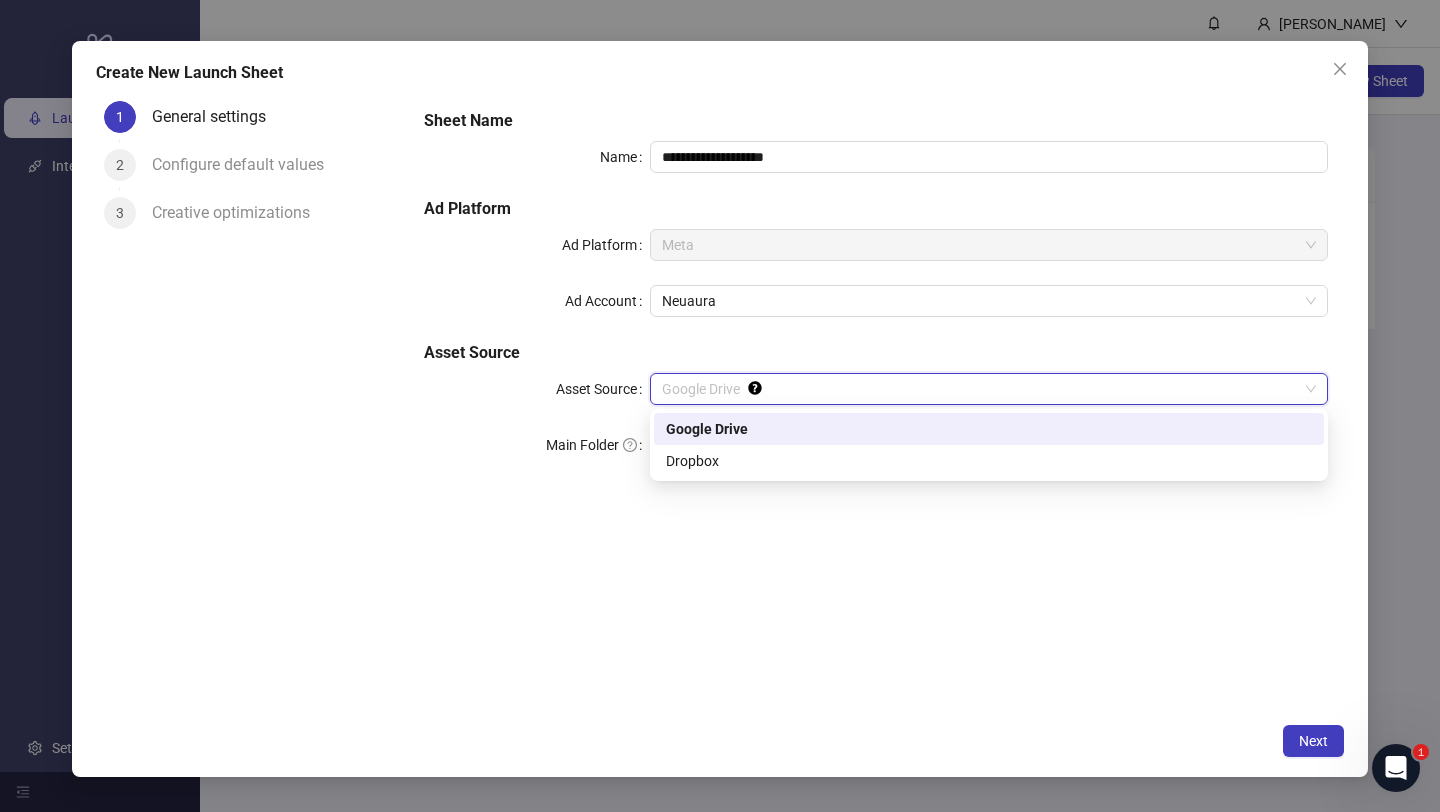 click on "Google Drive" at bounding box center (989, 389) 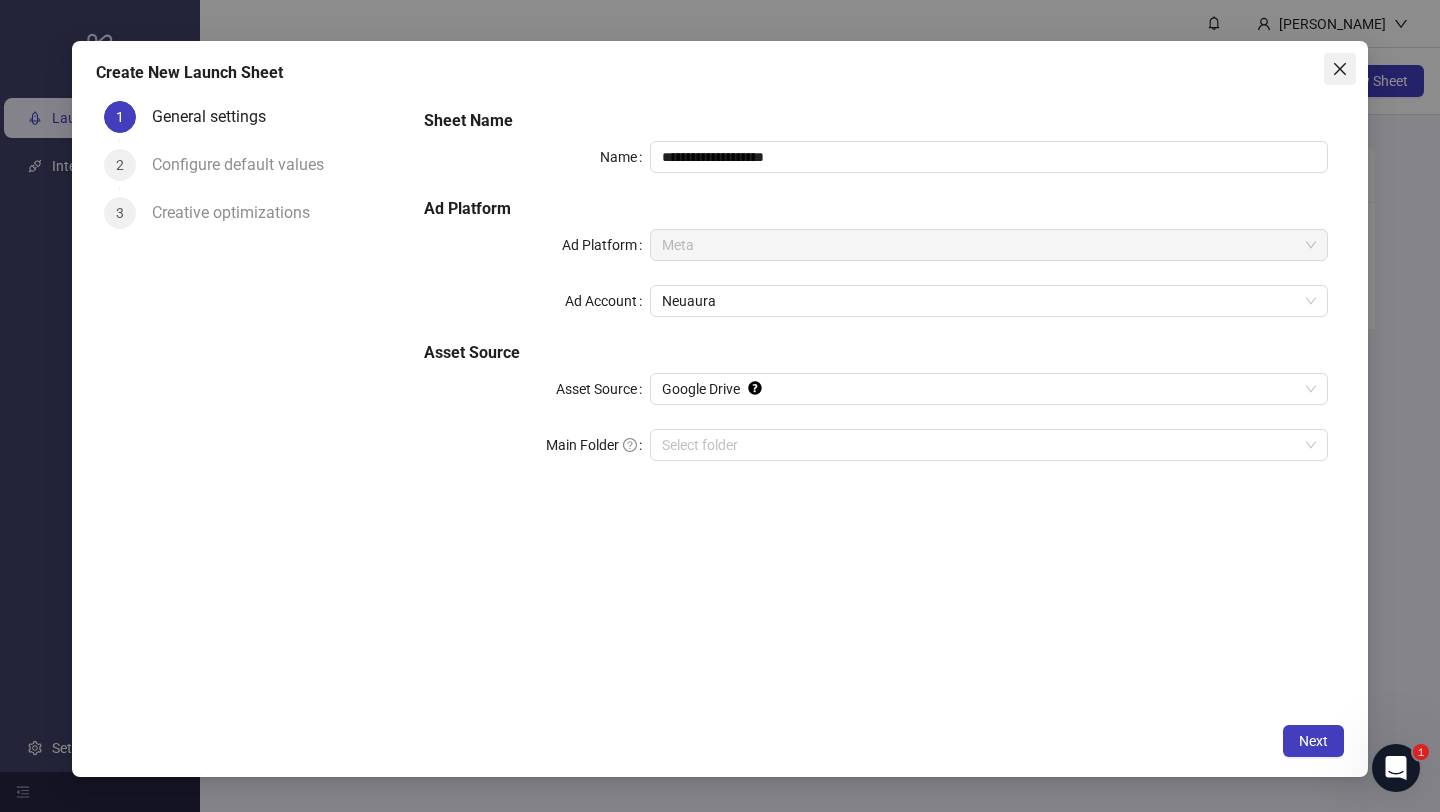 click 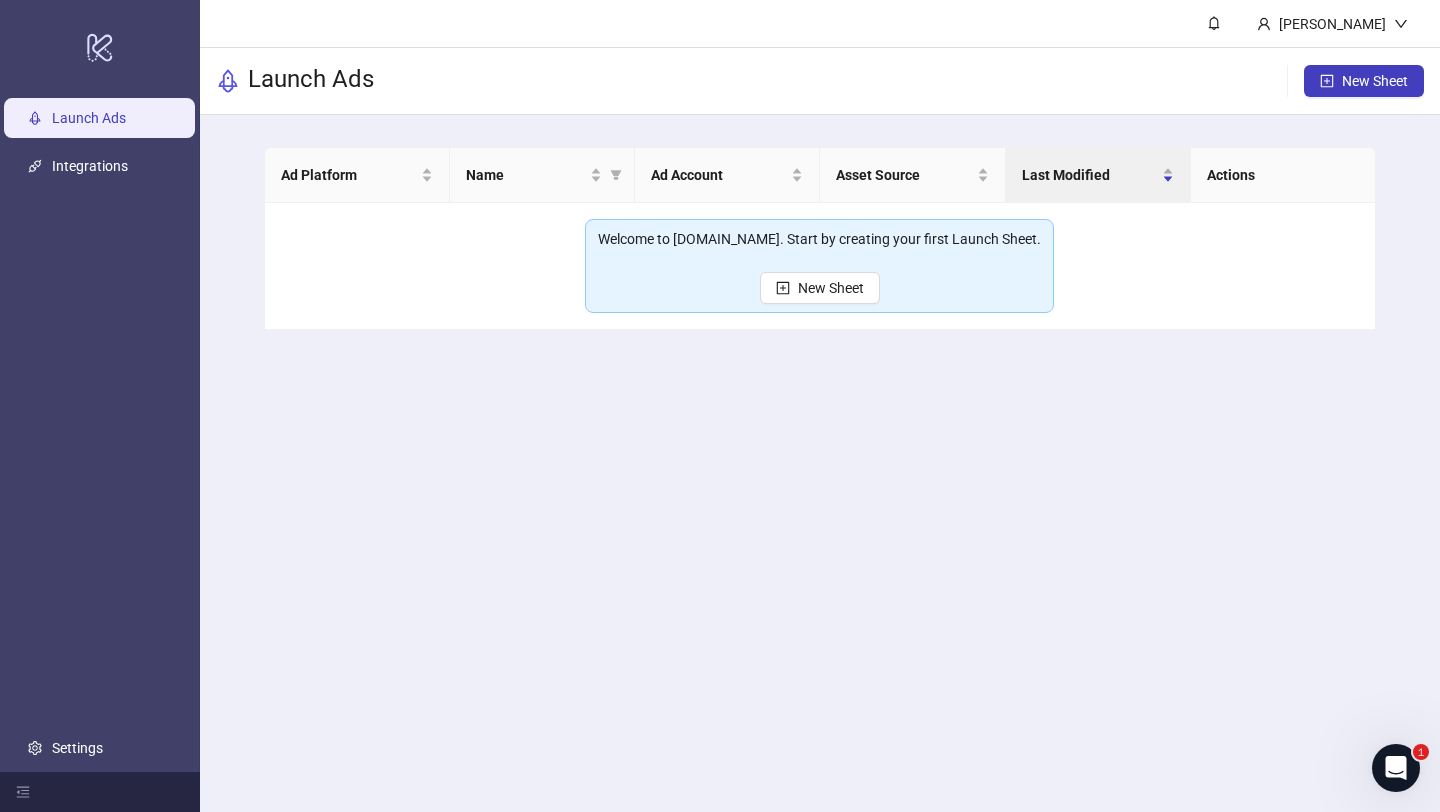 click 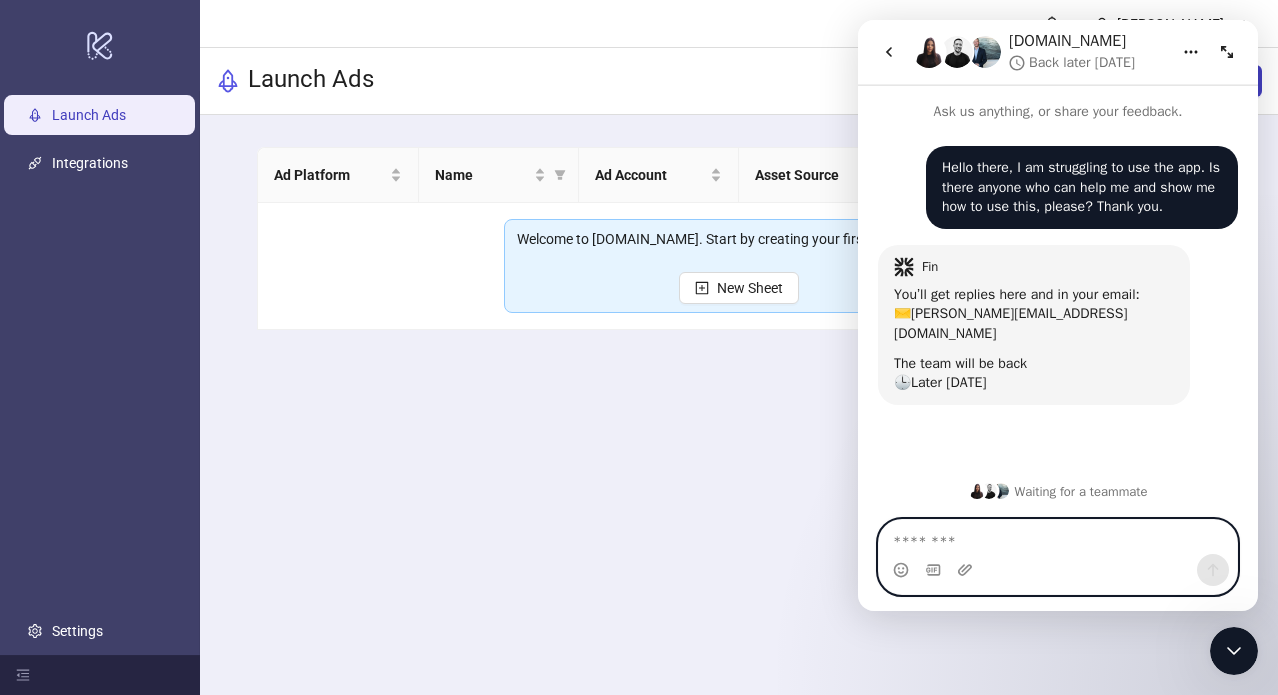 click at bounding box center [1058, 537] 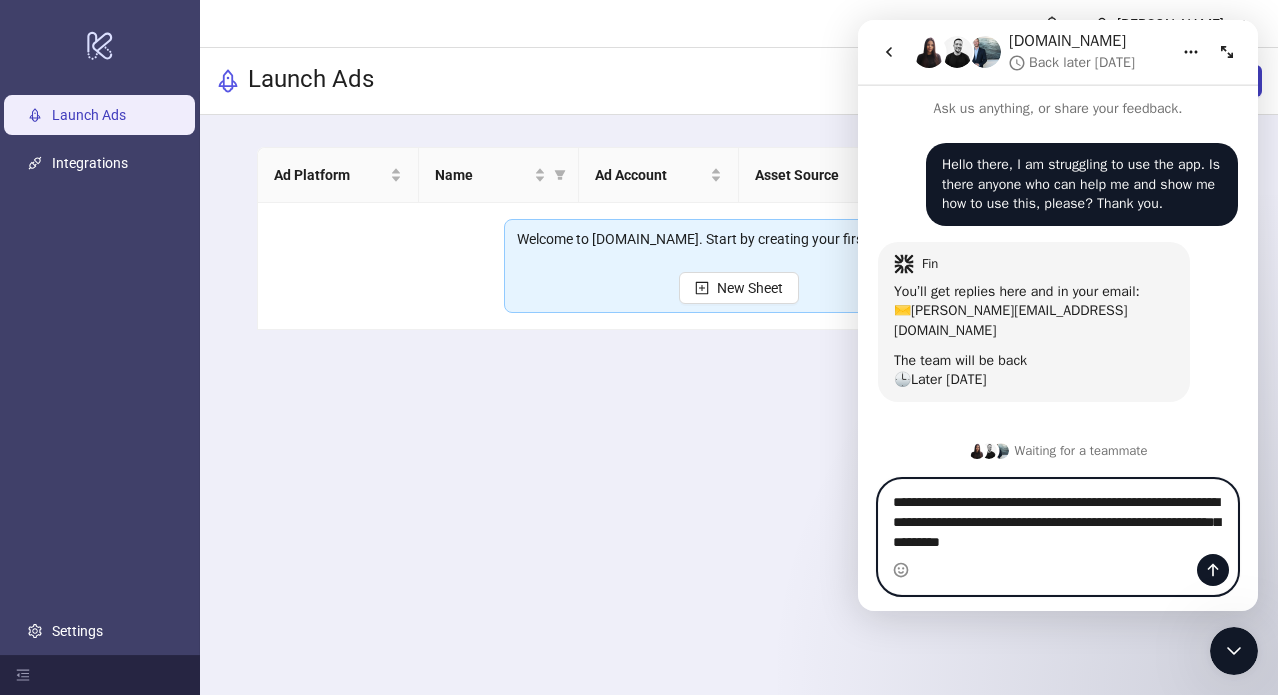 scroll, scrollTop: 23, scrollLeft: 0, axis: vertical 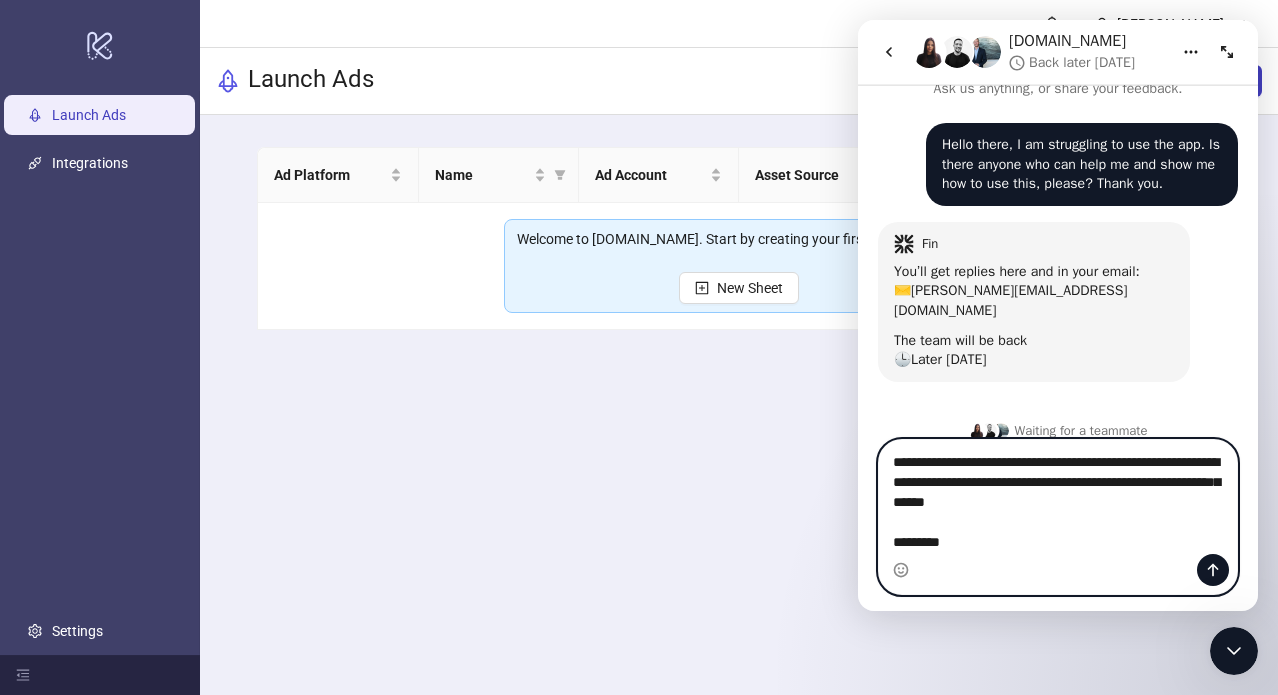 click on "**********" at bounding box center [1058, 497] 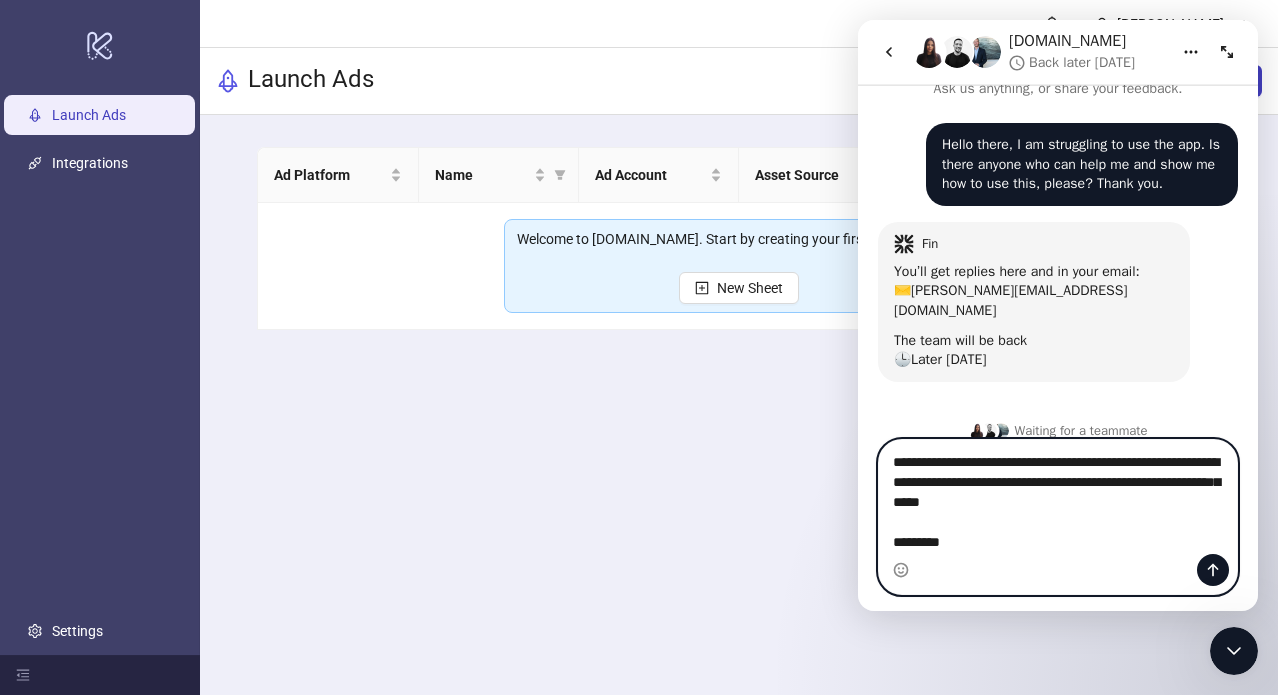 click on "**********" at bounding box center (1058, 497) 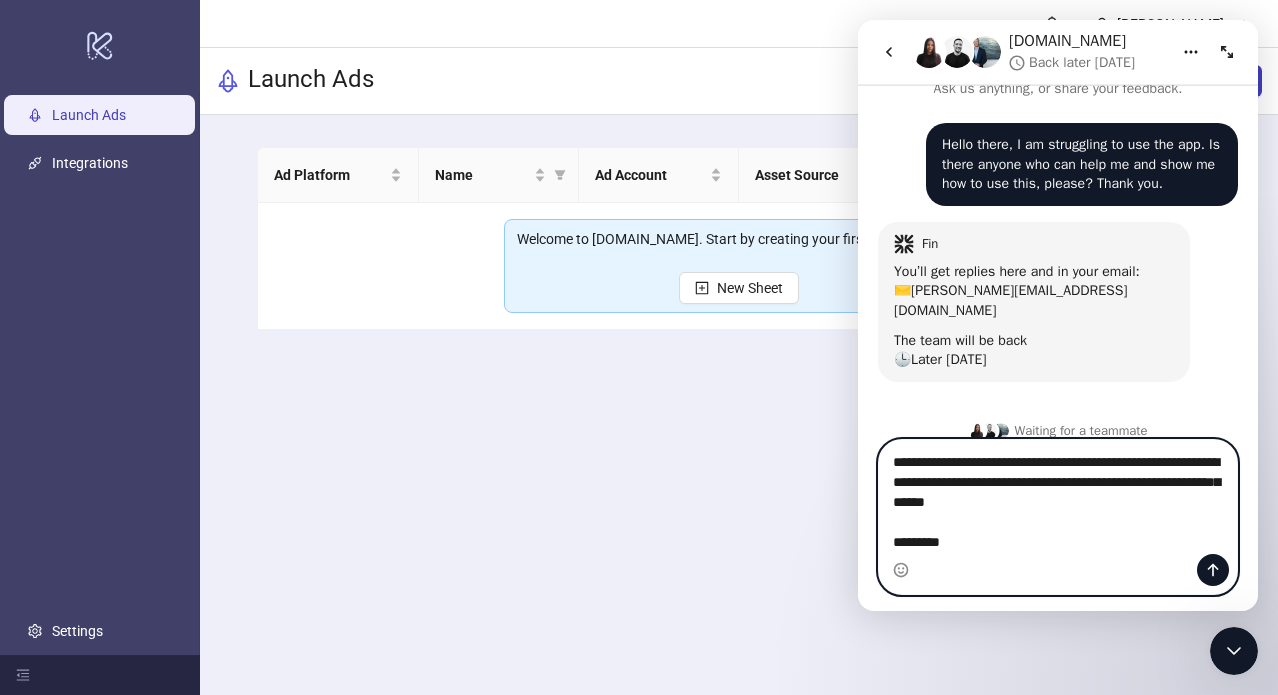 click on "**********" at bounding box center (1058, 497) 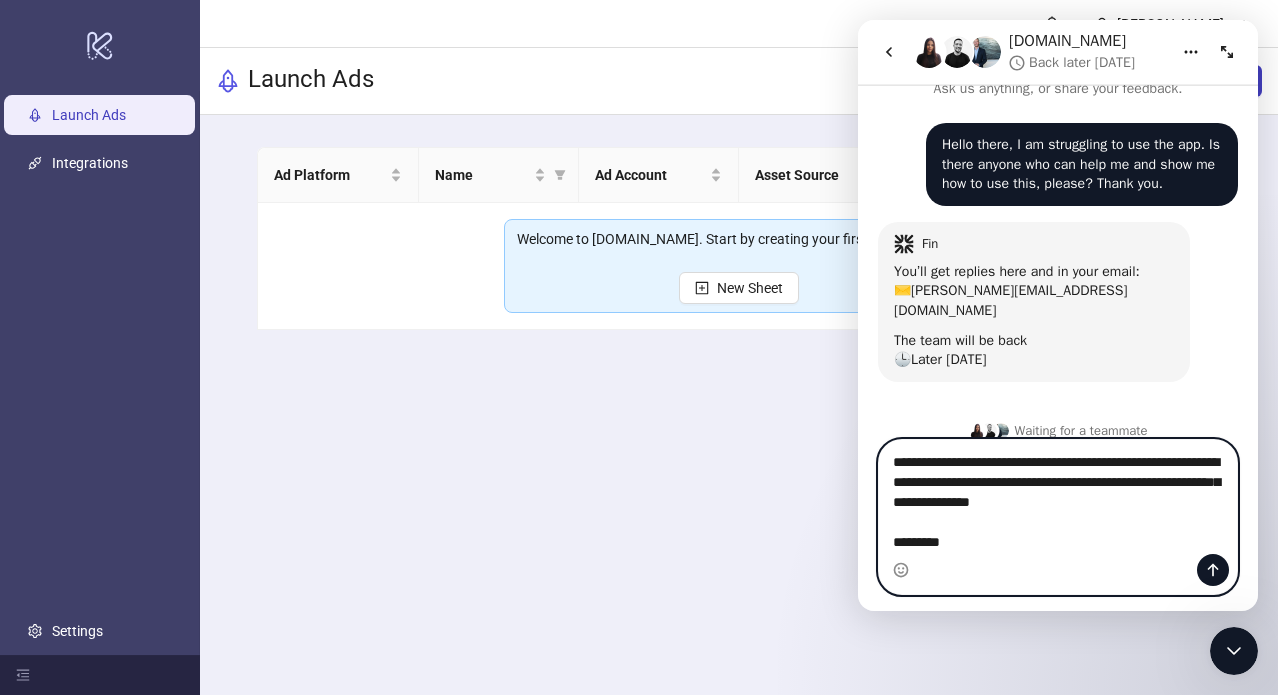 scroll, scrollTop: 43, scrollLeft: 0, axis: vertical 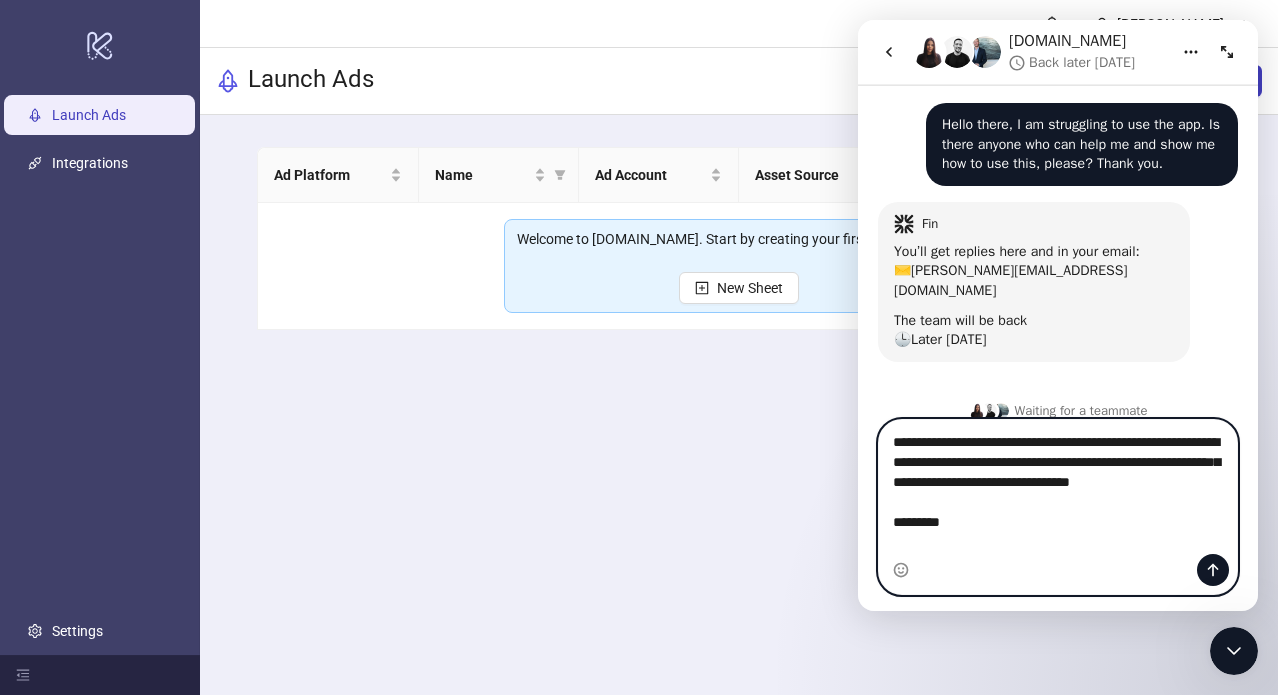 click on "**********" at bounding box center [1058, 487] 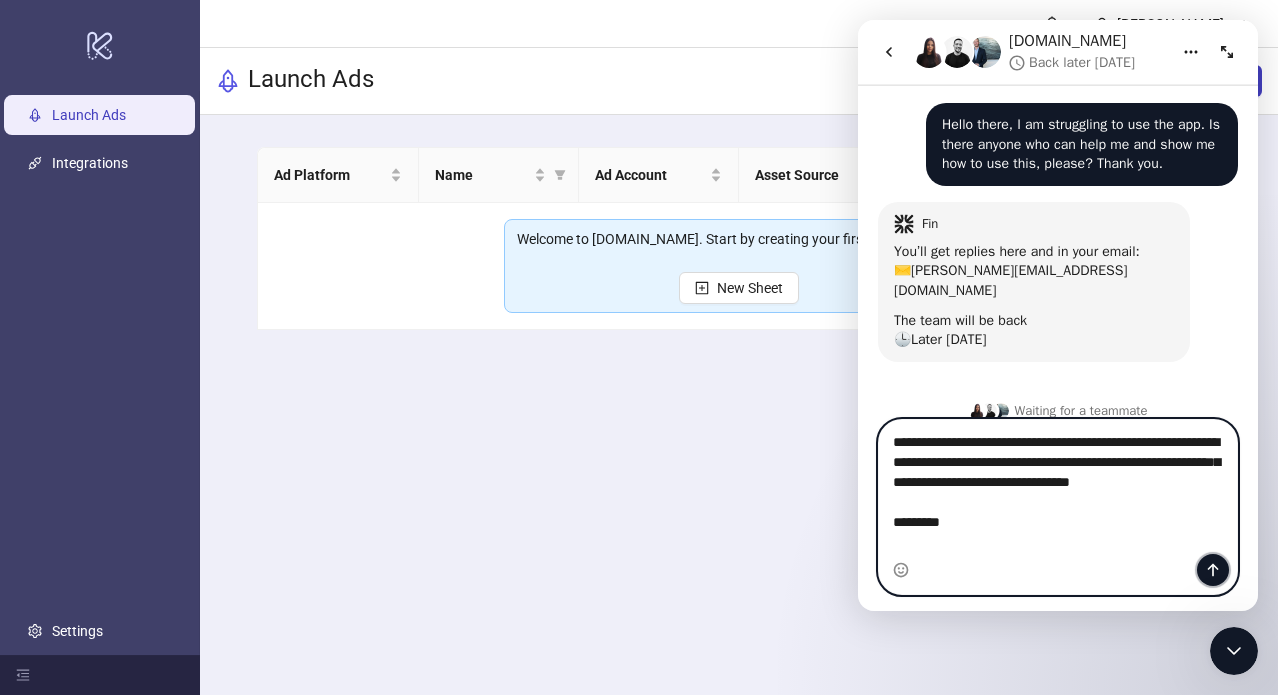 click 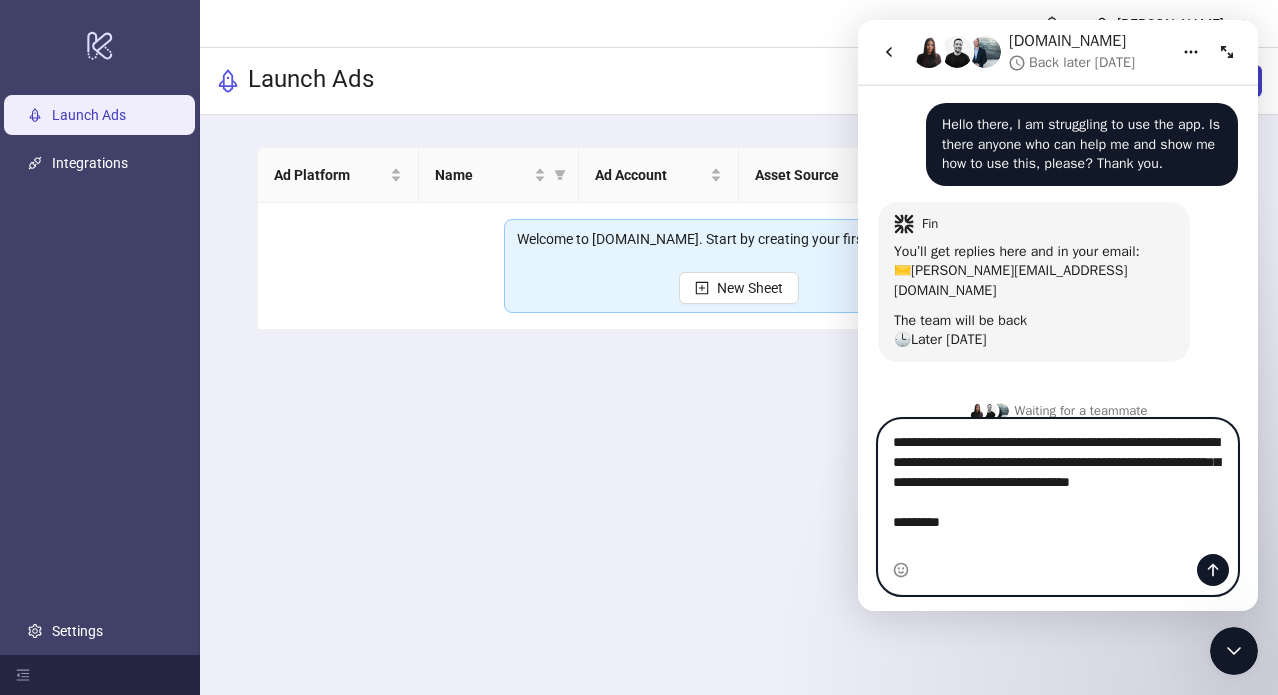 type 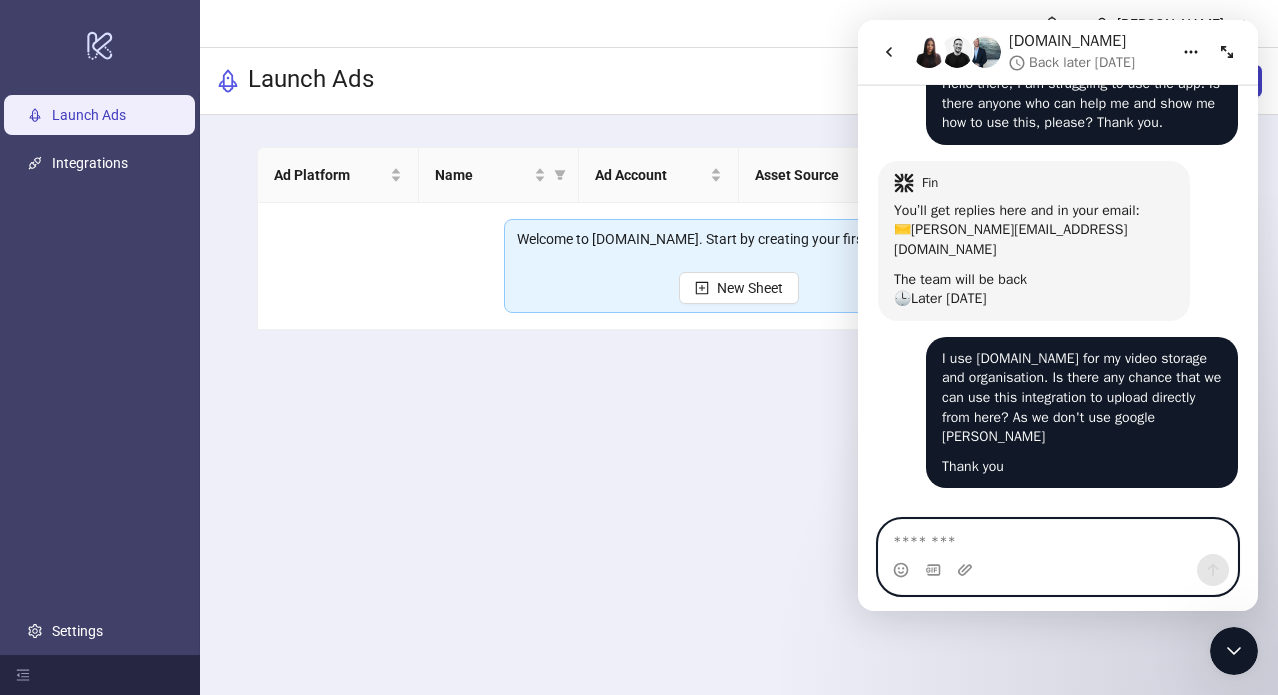 scroll, scrollTop: 91, scrollLeft: 0, axis: vertical 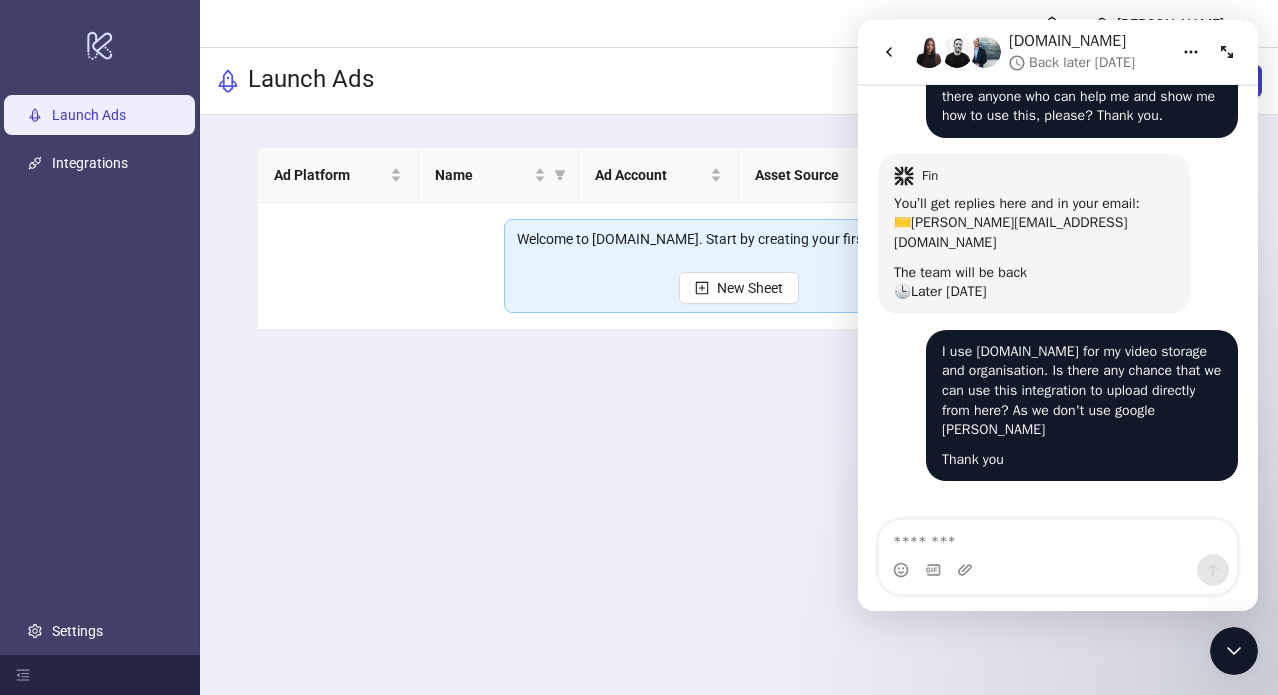 click on "[PERSON_NAME] Launch Ads New Sheet Ad Platform Name Ad Account Asset Source Last Modified Actions             Welcome to [DOMAIN_NAME]. Start by creating your first Launch Sheet. New Sheet" at bounding box center (739, 347) 